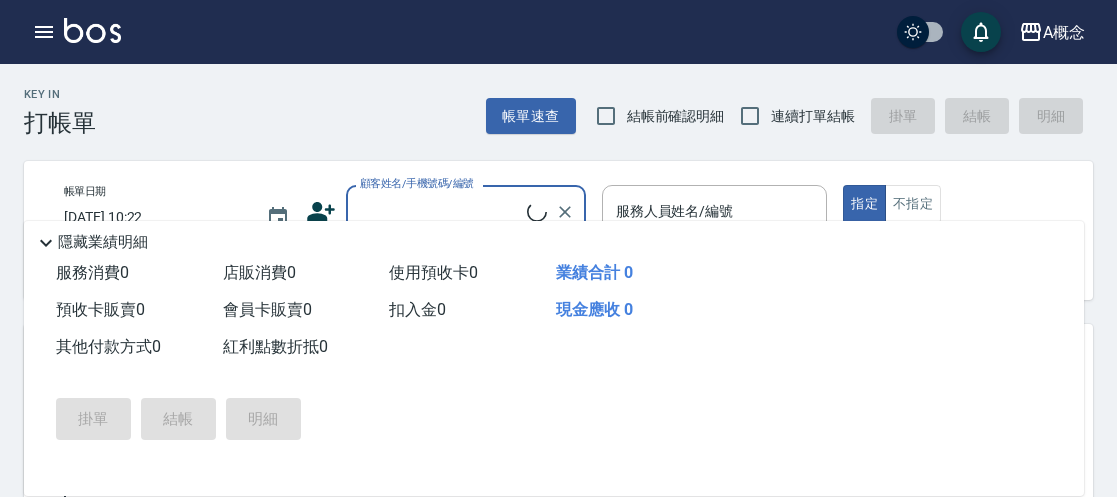 scroll, scrollTop: 0, scrollLeft: 0, axis: both 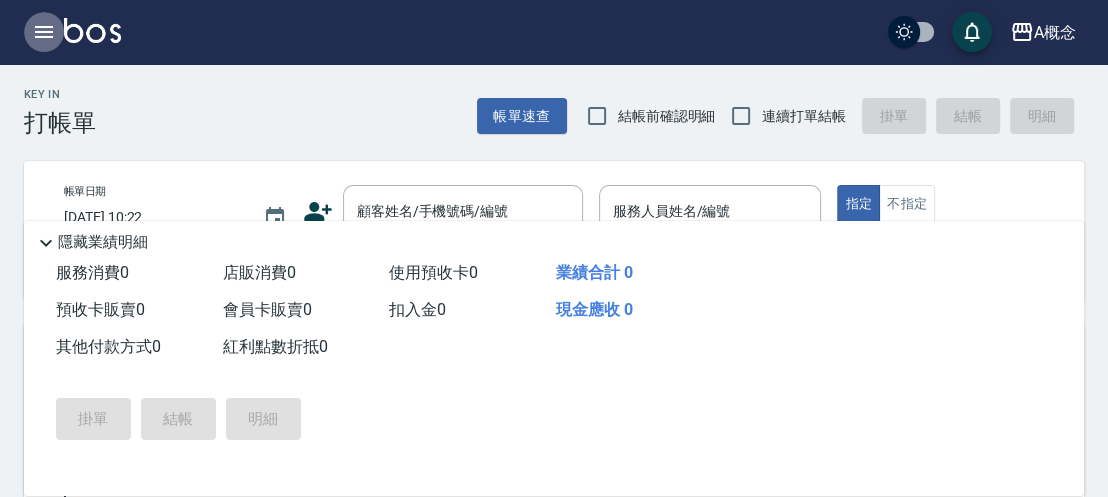 click 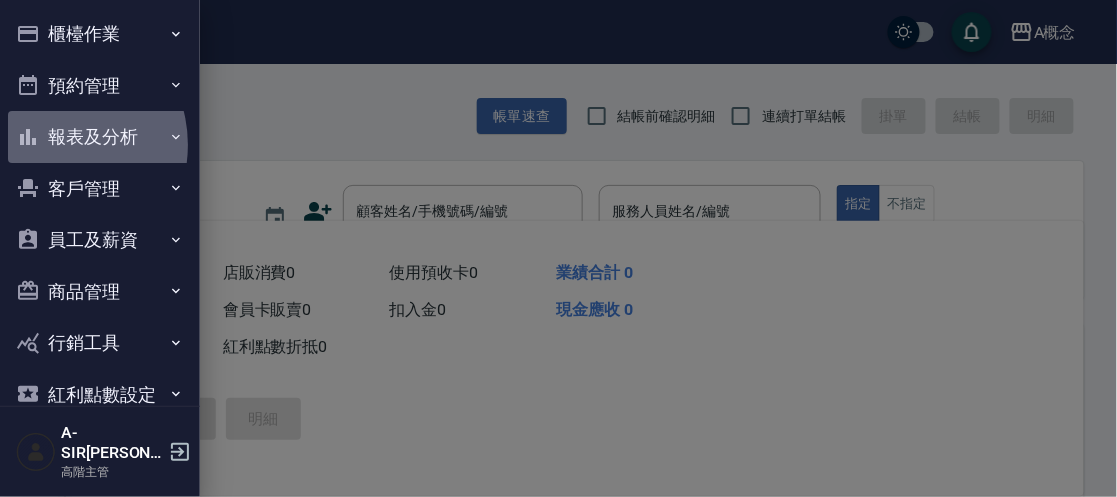 click on "報表及分析" at bounding box center (100, 137) 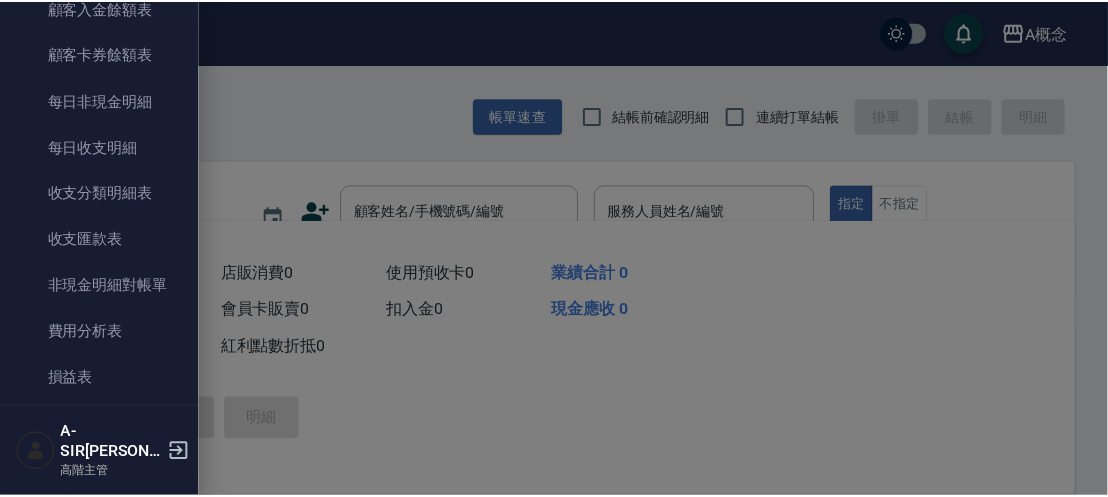 scroll, scrollTop: 1574, scrollLeft: 0, axis: vertical 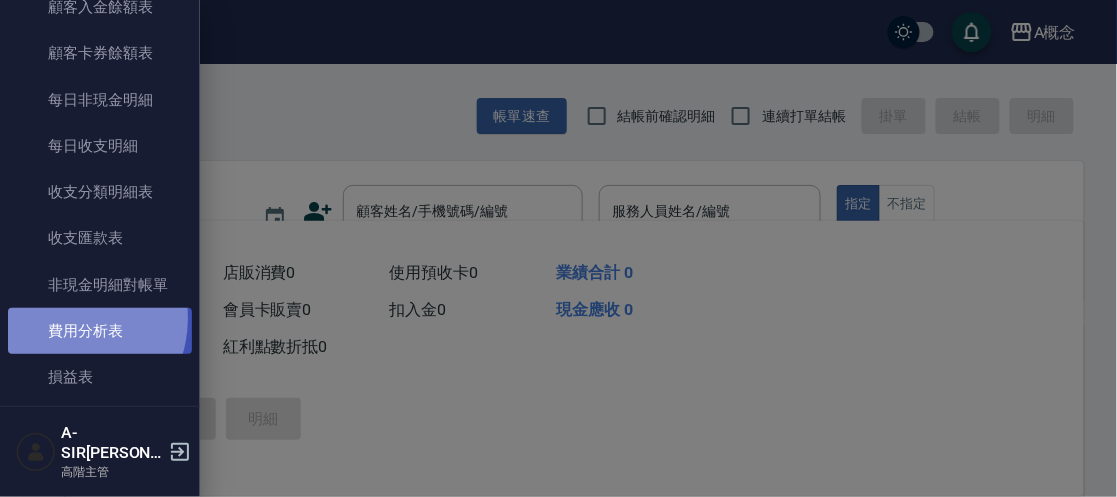 click on "費用分析表" at bounding box center [100, 331] 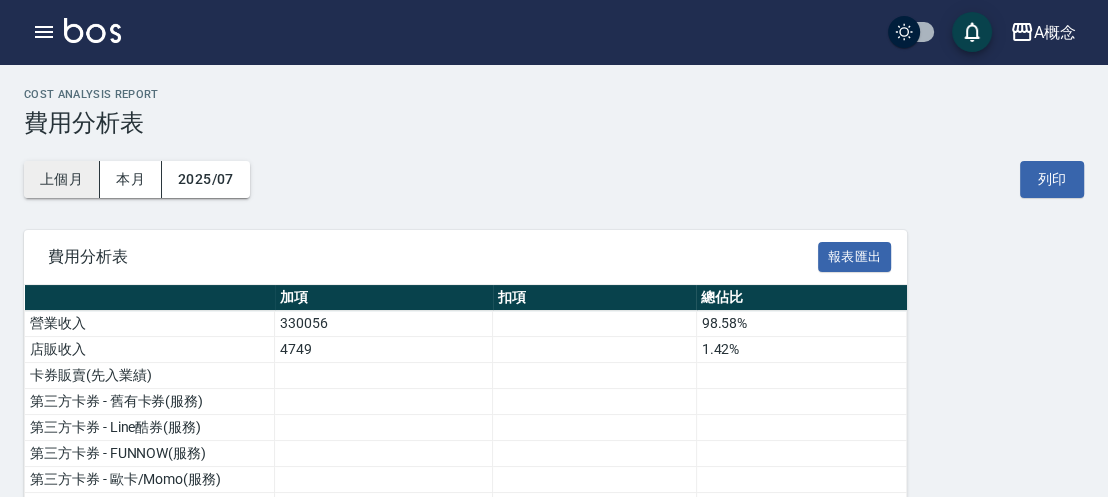 click on "上個月" at bounding box center [62, 179] 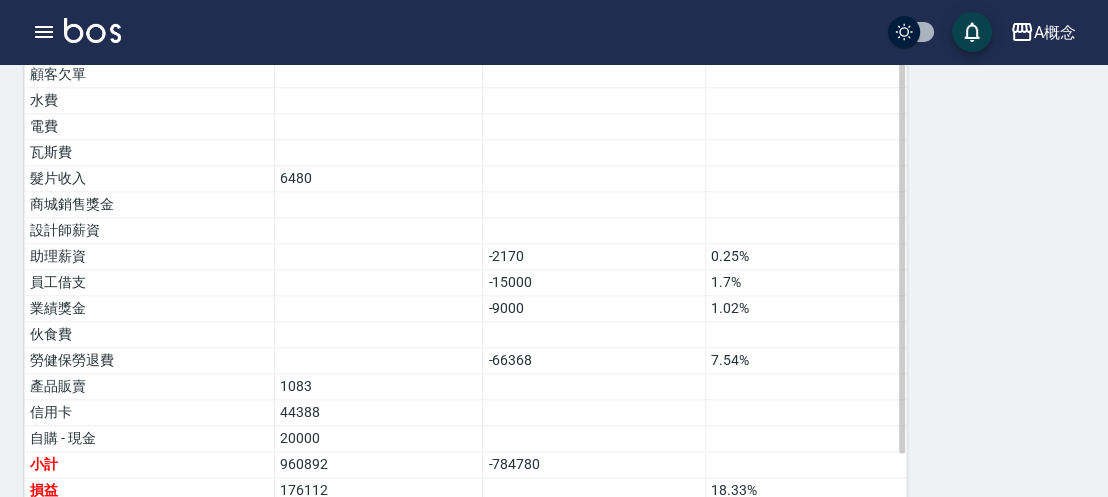 scroll, scrollTop: 1549, scrollLeft: 0, axis: vertical 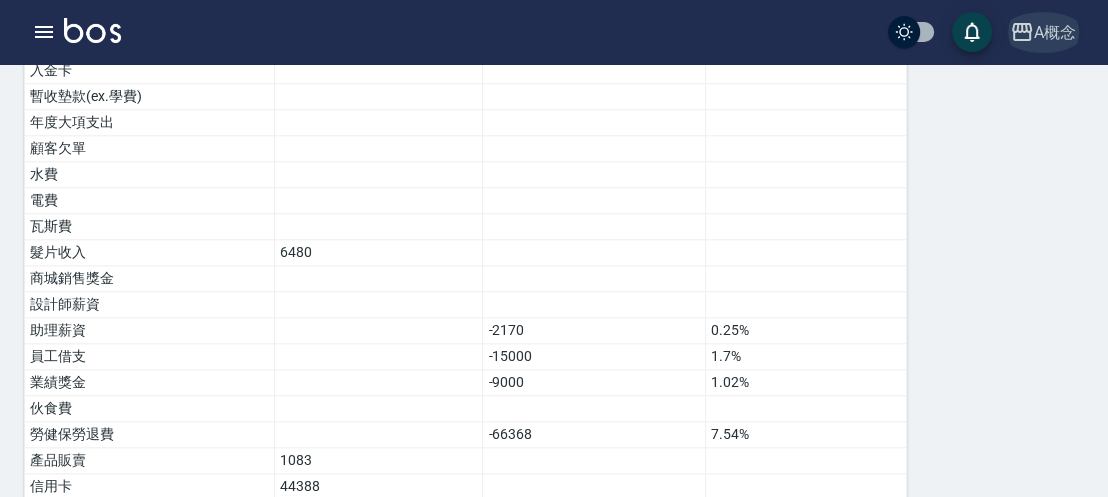 click on "A概念" at bounding box center (1055, 32) 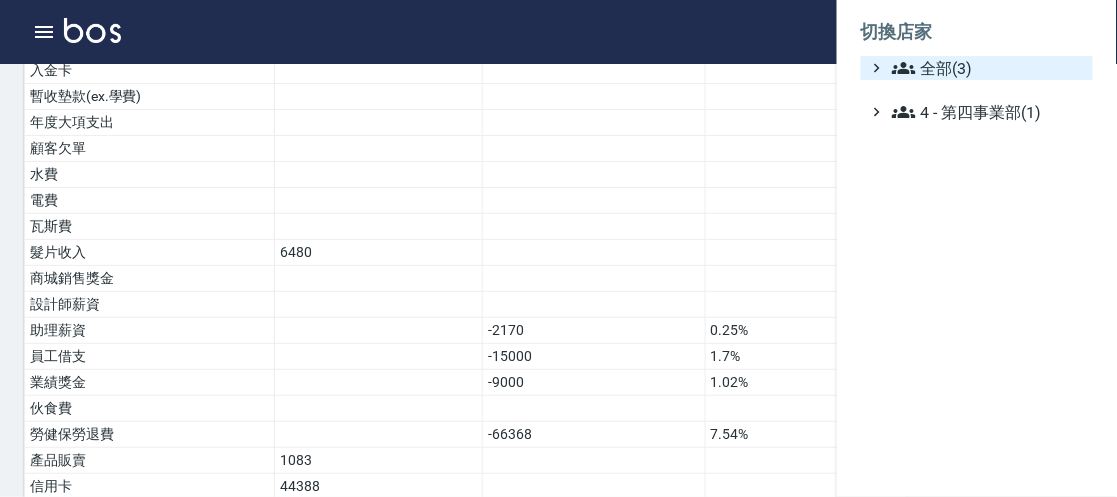 click on "全部(3)" at bounding box center (988, 68) 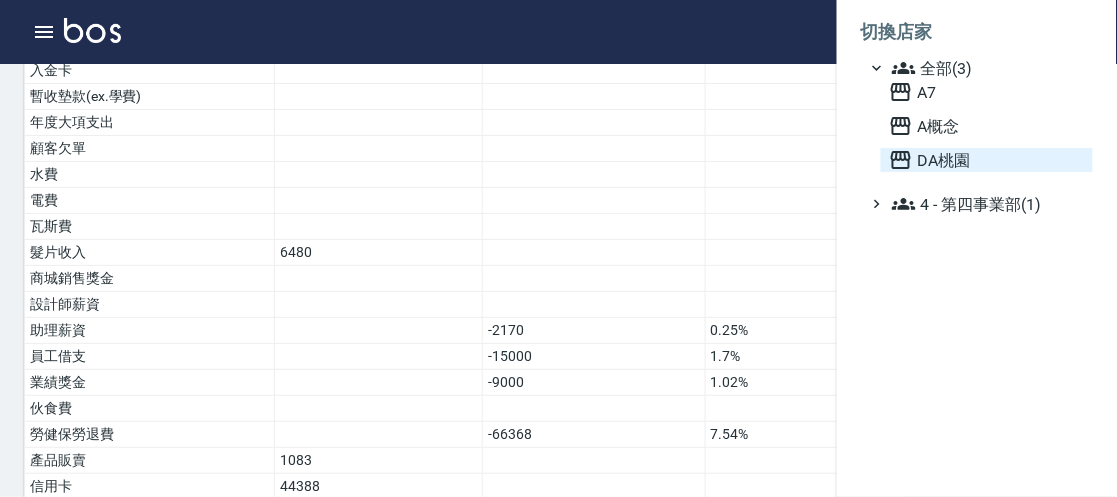 click on "DA桃園" at bounding box center (987, 160) 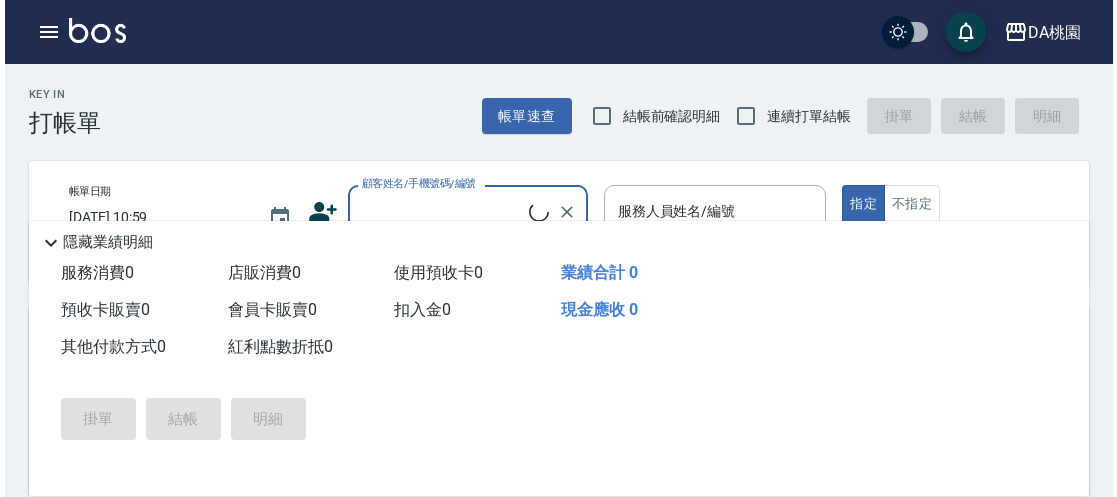 scroll, scrollTop: 0, scrollLeft: 0, axis: both 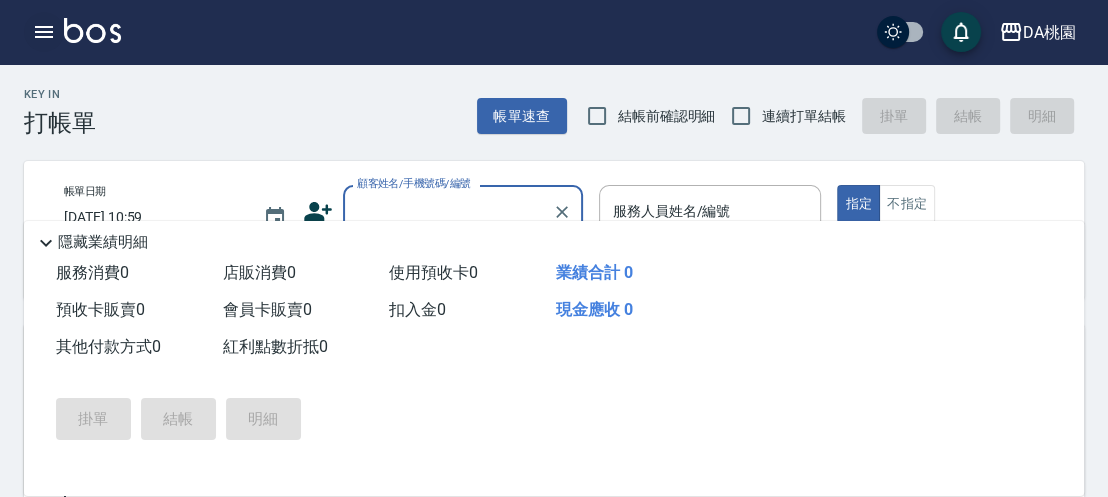 click 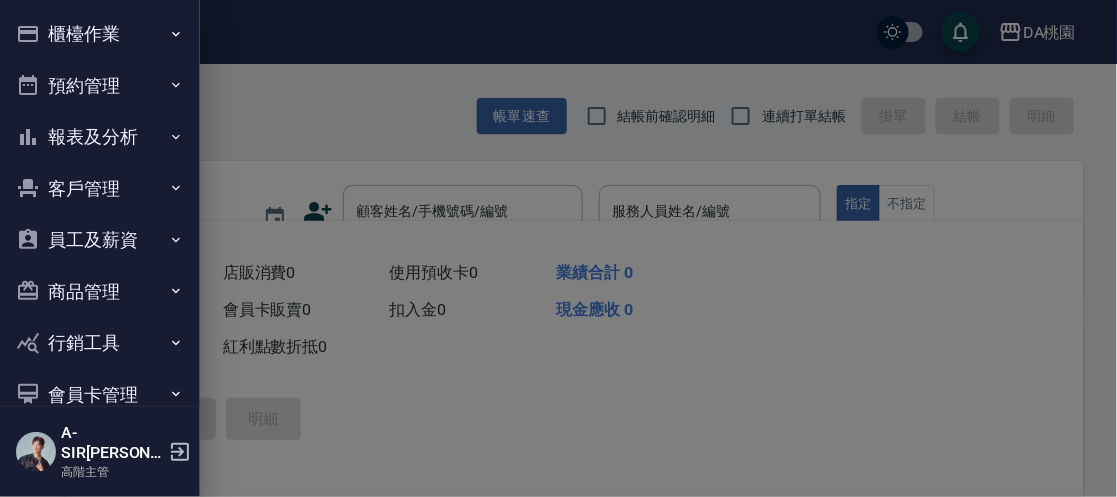 click on "報表及分析" at bounding box center (100, 137) 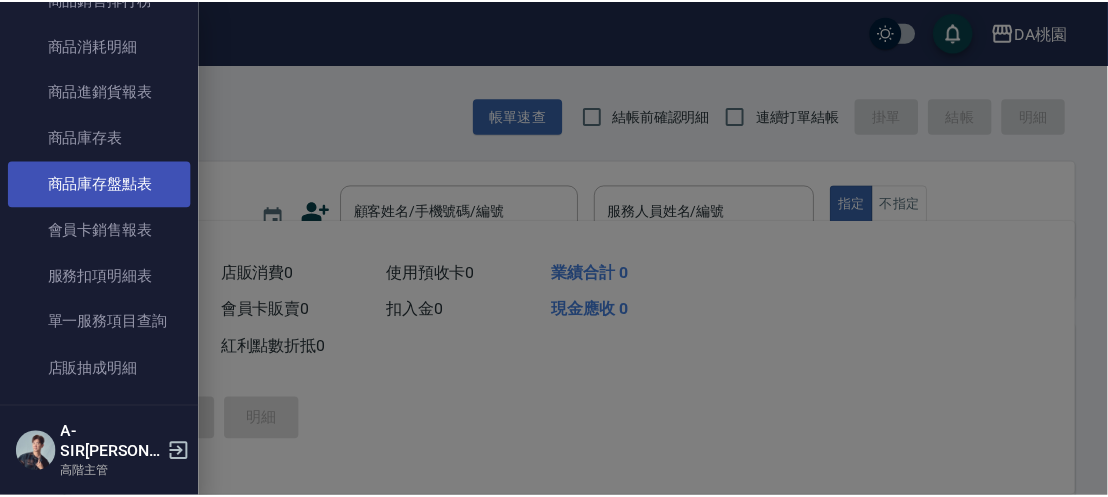 scroll, scrollTop: 1680, scrollLeft: 0, axis: vertical 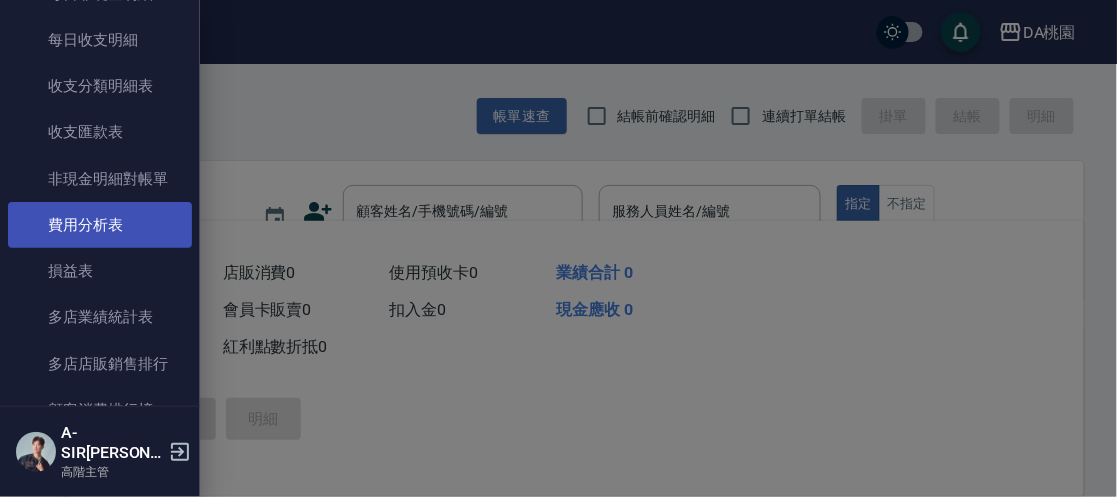 click on "費用分析表" at bounding box center (100, 225) 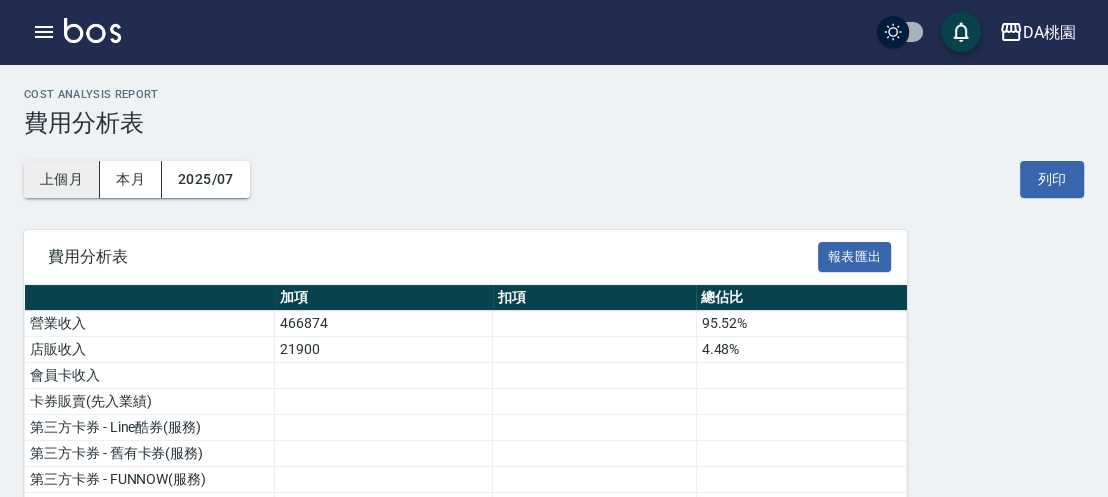 click on "上個月" at bounding box center [62, 179] 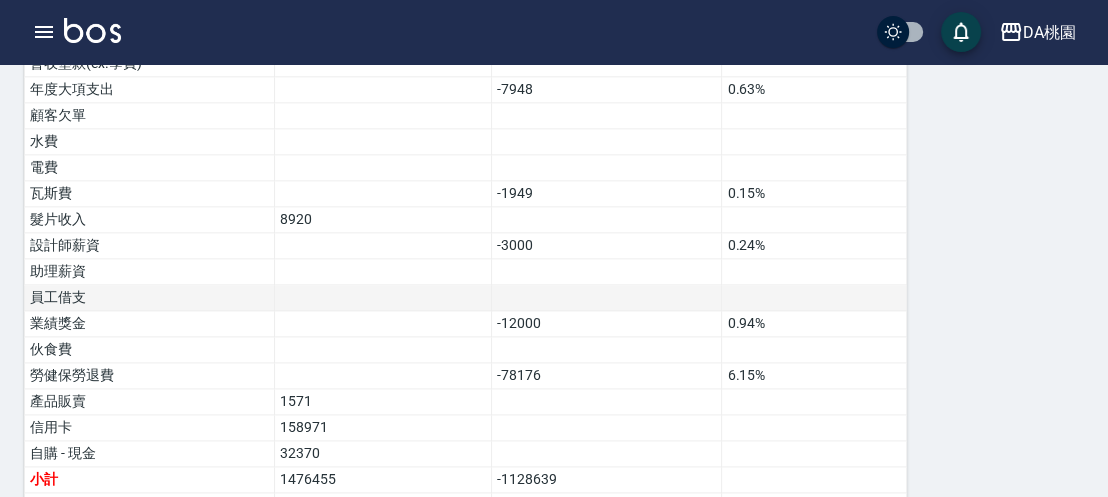 scroll, scrollTop: 1652, scrollLeft: 0, axis: vertical 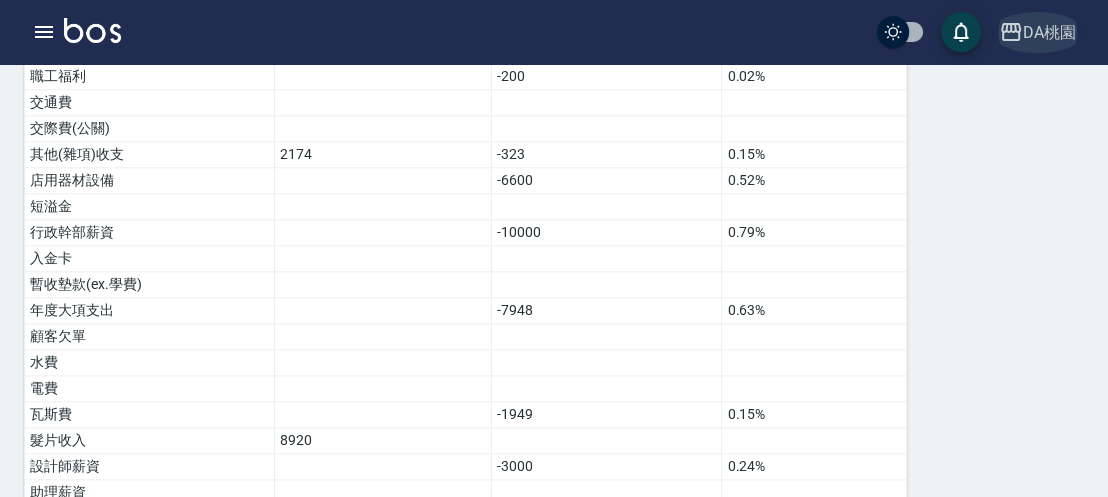 click on "DA桃園" at bounding box center (1037, 32) 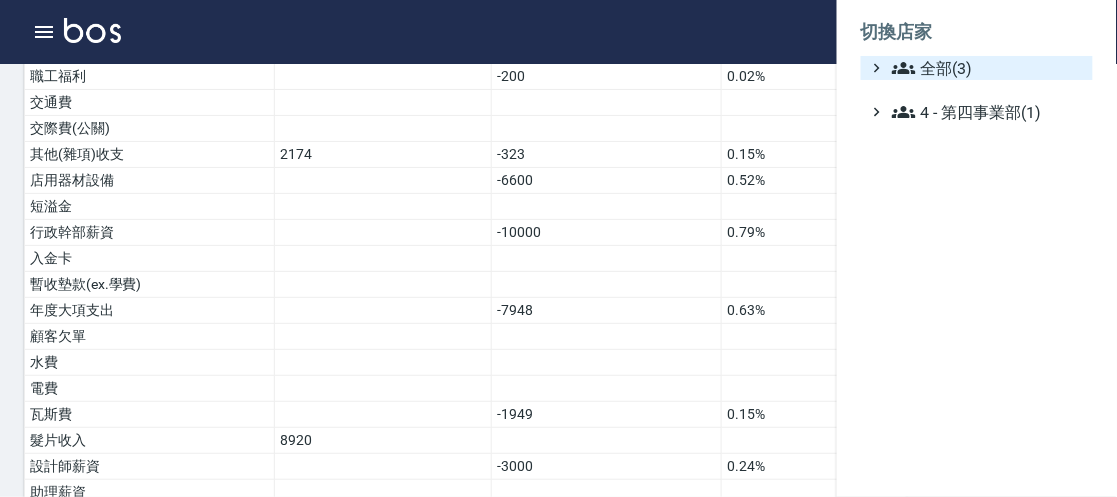 click on "全部(3)" at bounding box center [988, 68] 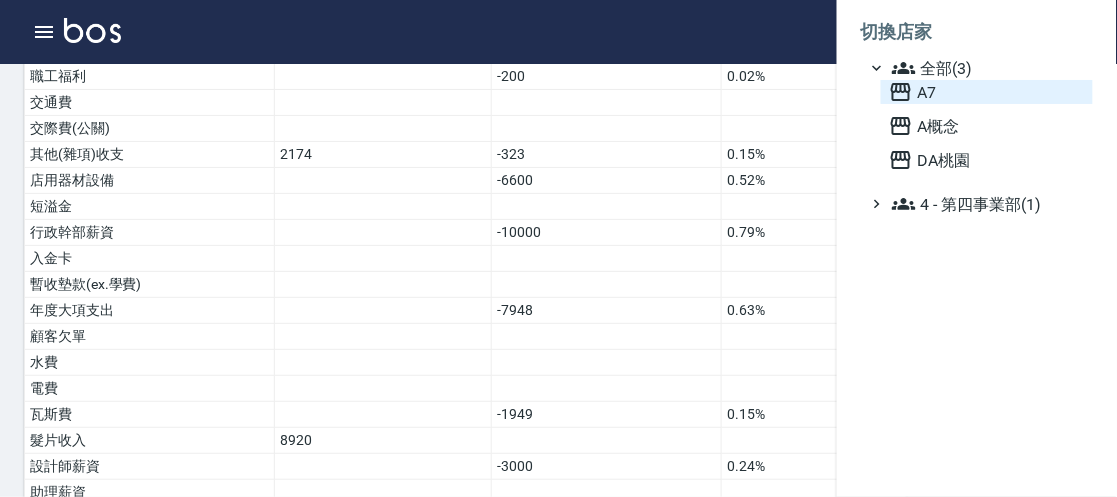 click on "A7" at bounding box center (987, 92) 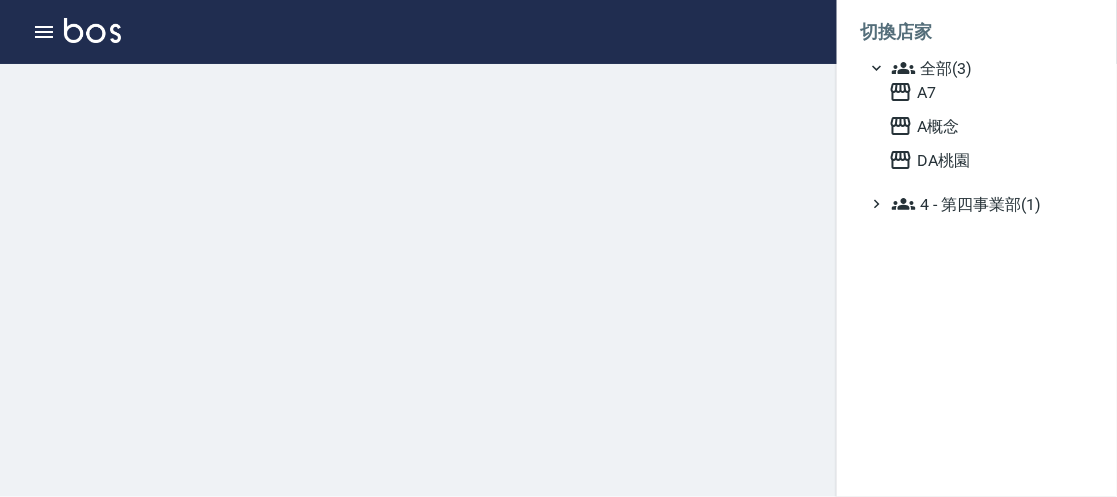 scroll, scrollTop: 0, scrollLeft: 0, axis: both 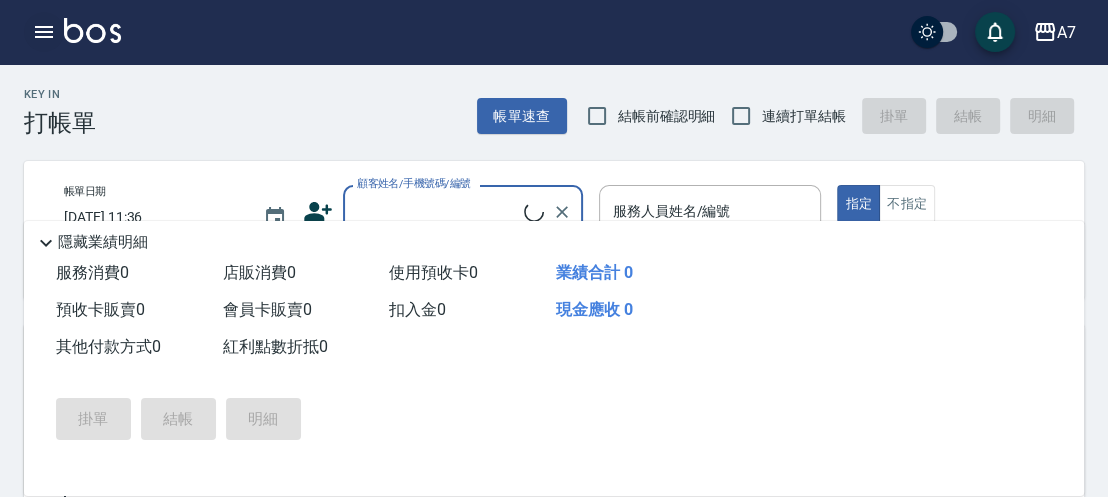 click 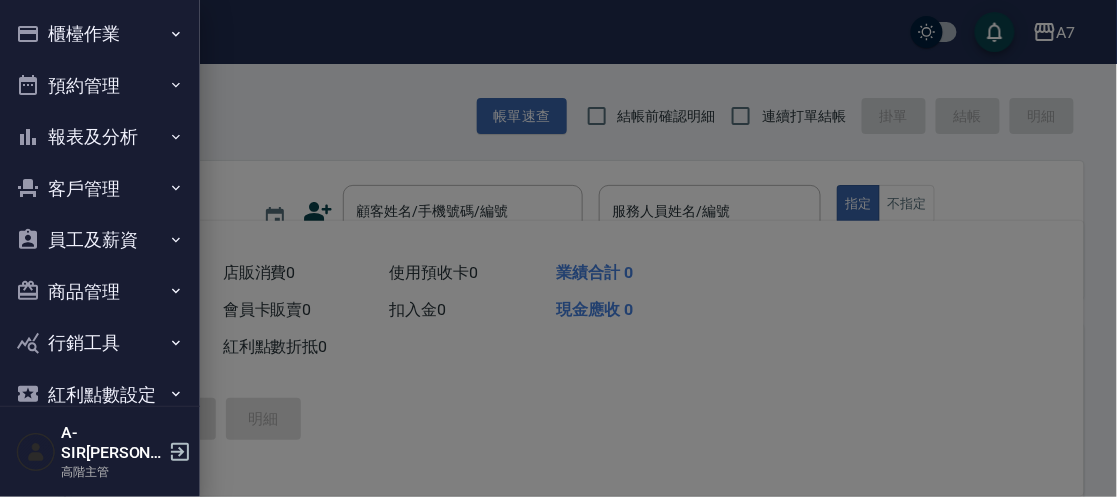 scroll, scrollTop: 71, scrollLeft: 0, axis: vertical 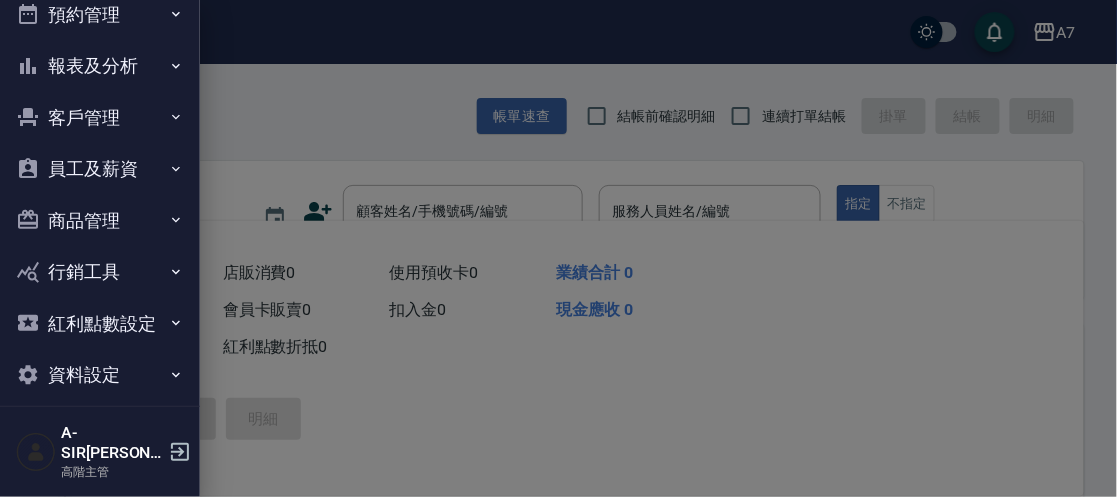 click on "報表及分析" at bounding box center [100, 66] 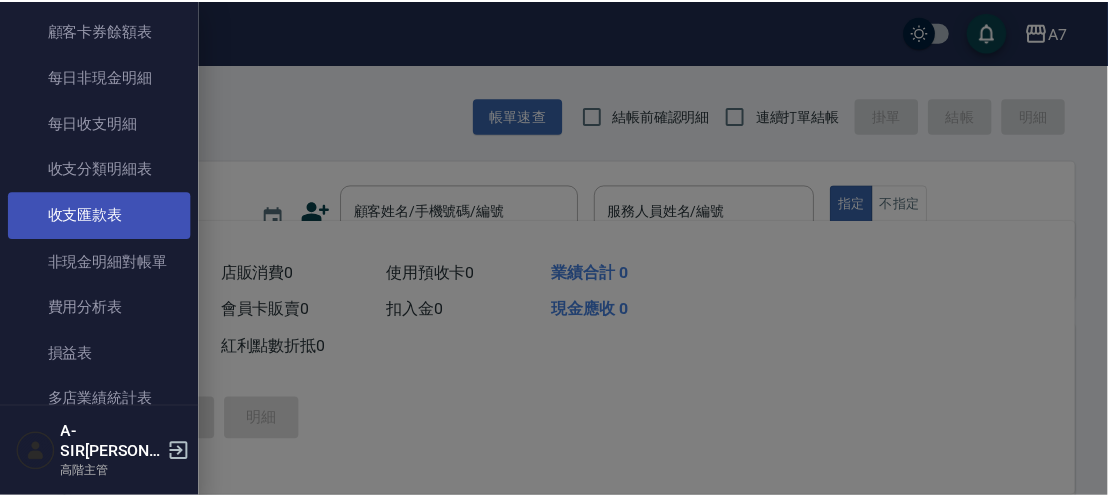 scroll, scrollTop: 1751, scrollLeft: 0, axis: vertical 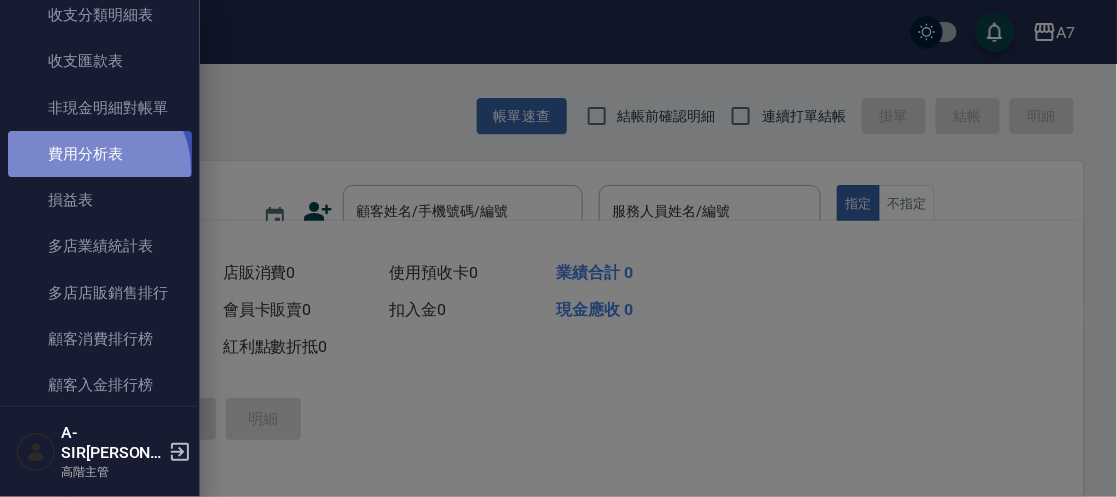 click on "費用分析表" at bounding box center (100, 154) 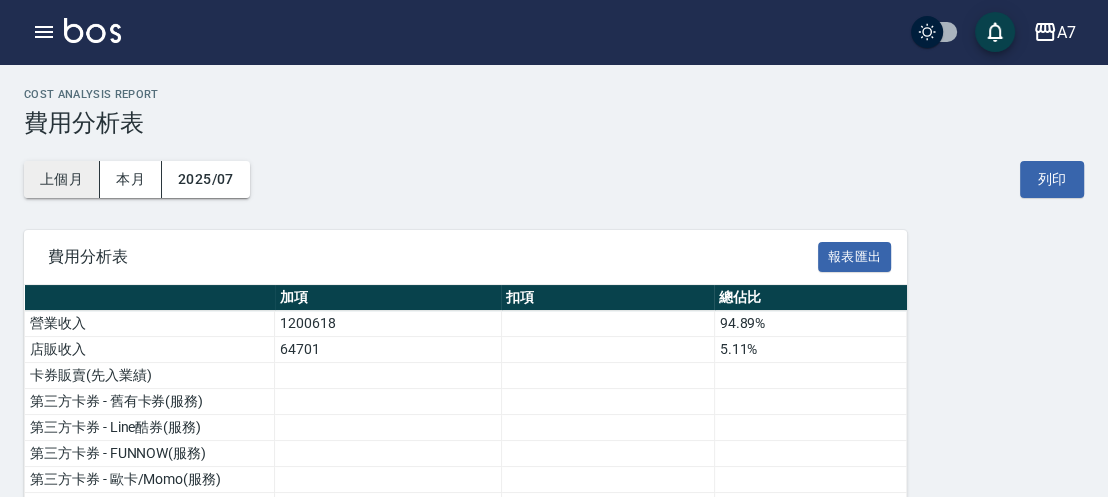 click on "上個月" at bounding box center [62, 179] 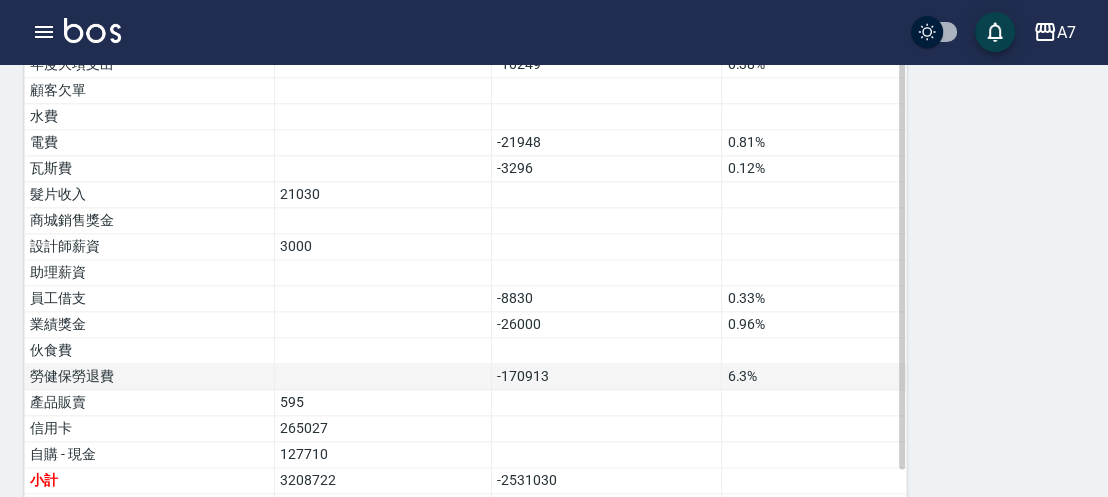 scroll, scrollTop: 1549, scrollLeft: 0, axis: vertical 